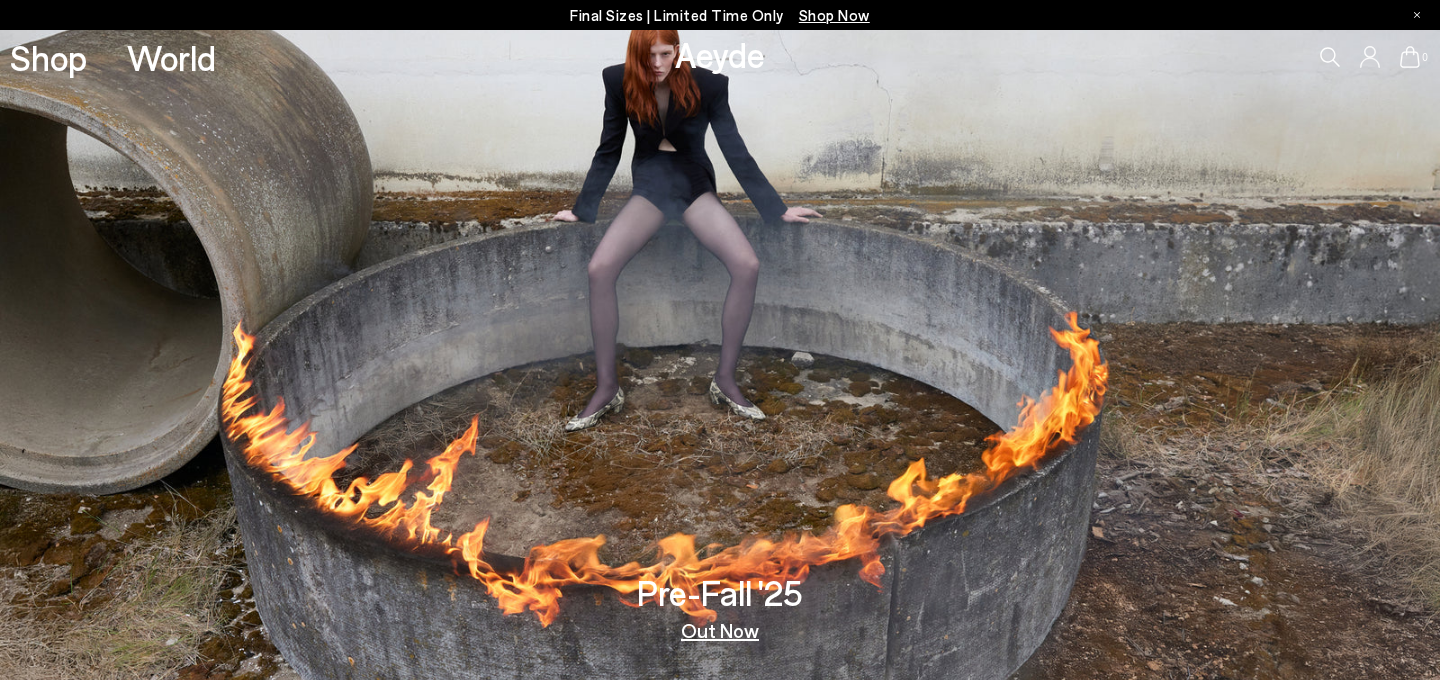 scroll, scrollTop: 0, scrollLeft: 0, axis: both 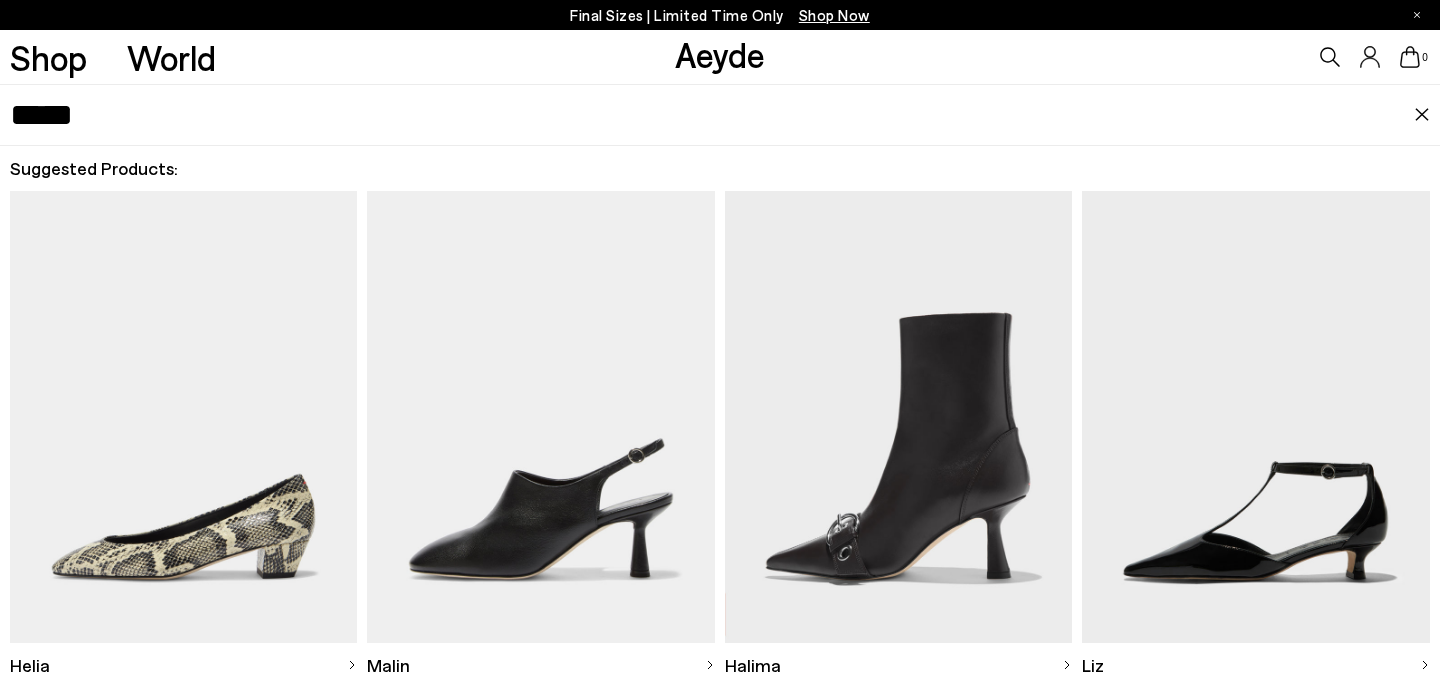 type on "*****" 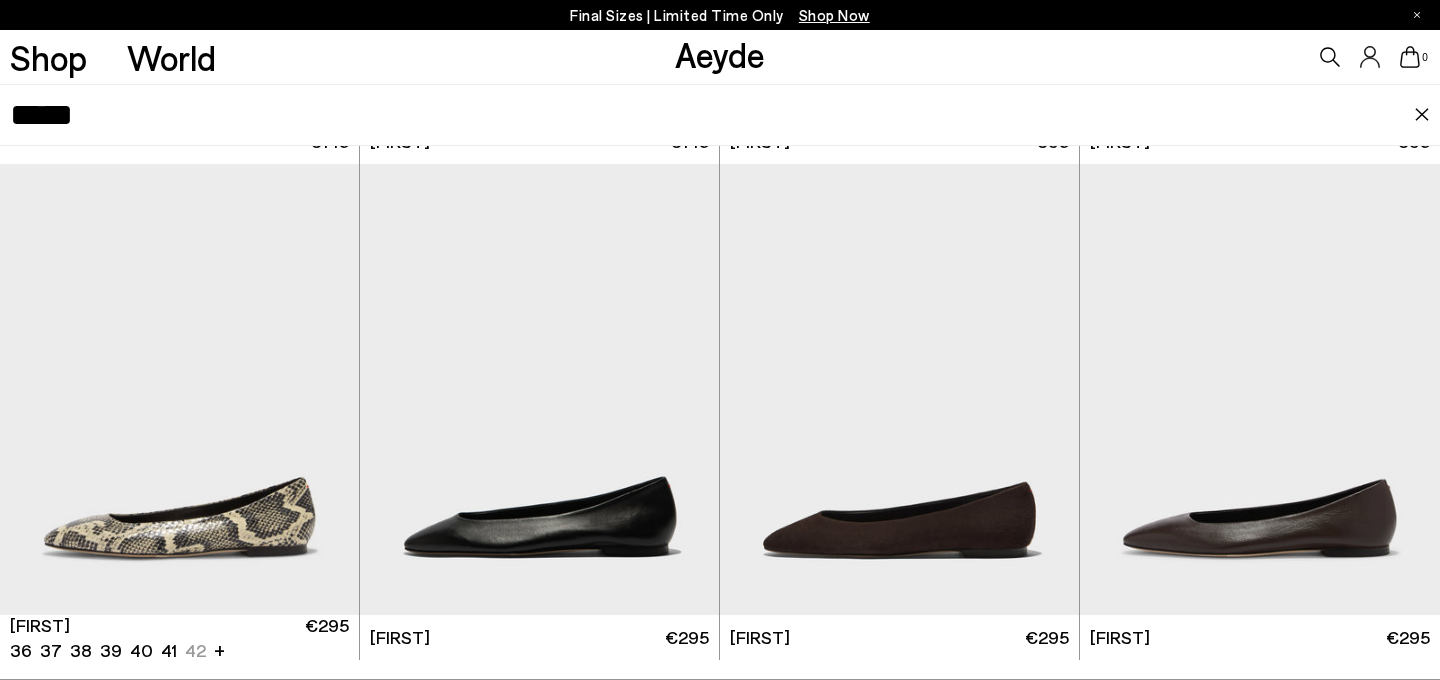 scroll, scrollTop: 529, scrollLeft: 0, axis: vertical 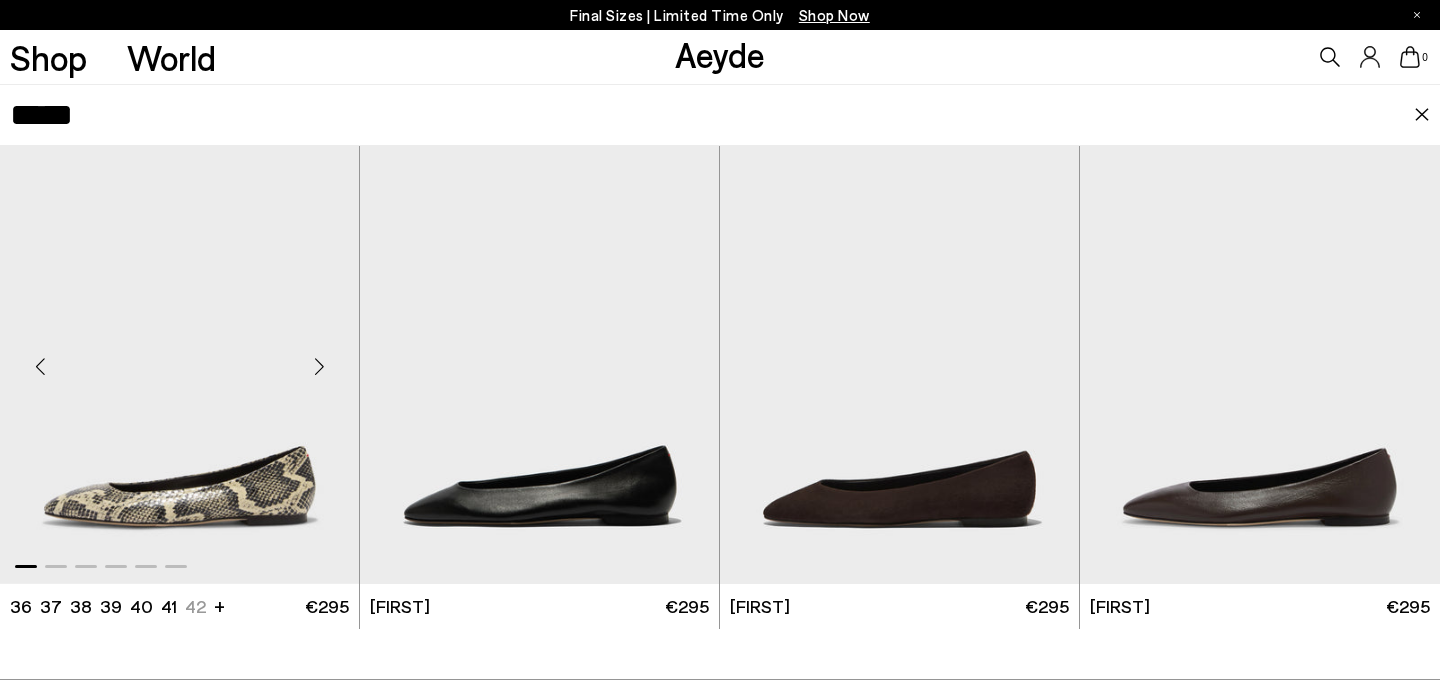click at bounding box center [179, 358] 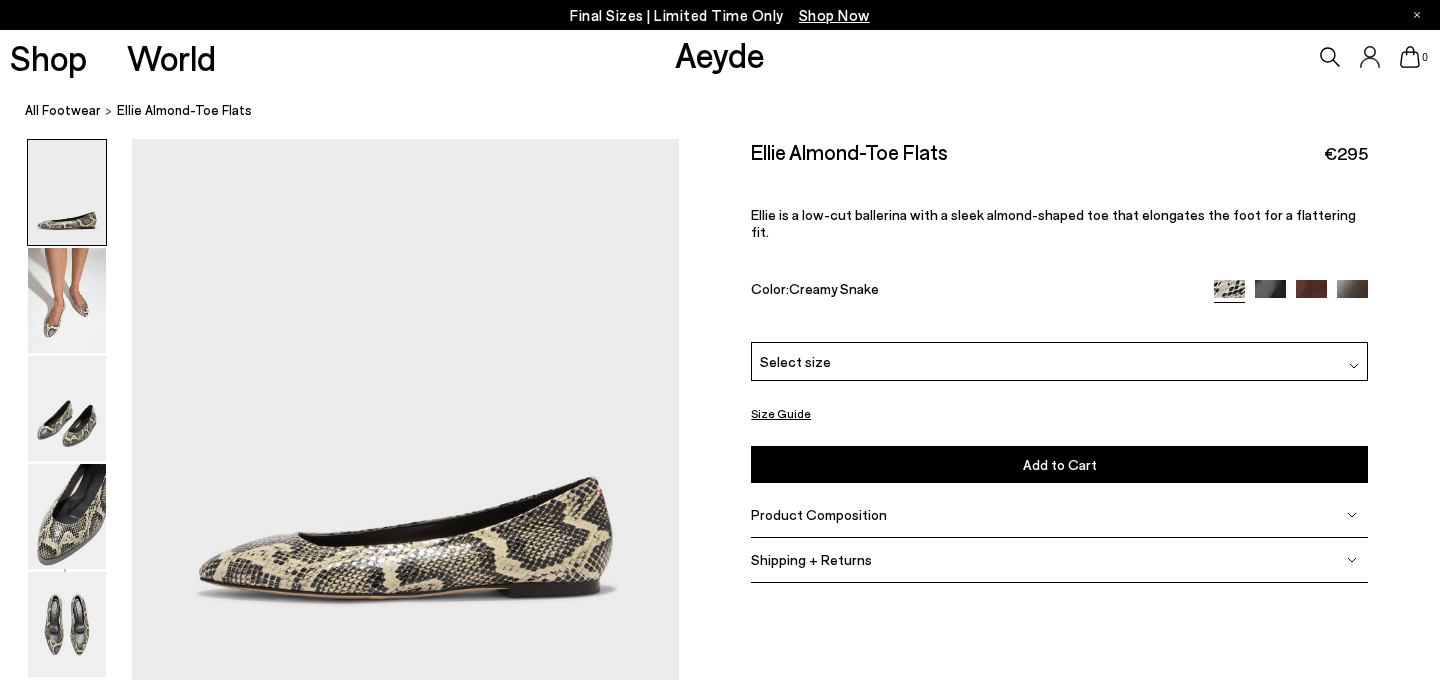 scroll, scrollTop: 0, scrollLeft: 0, axis: both 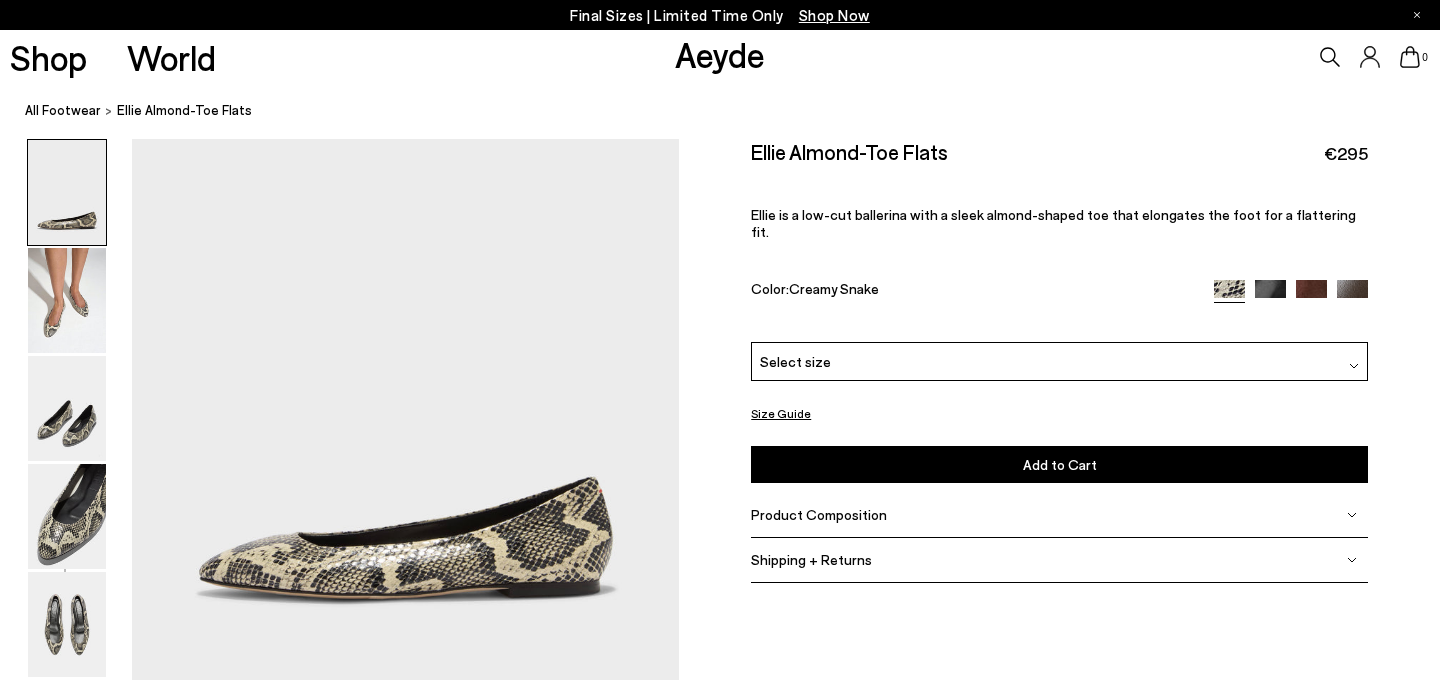 click on "Product Composition" at bounding box center [819, 514] 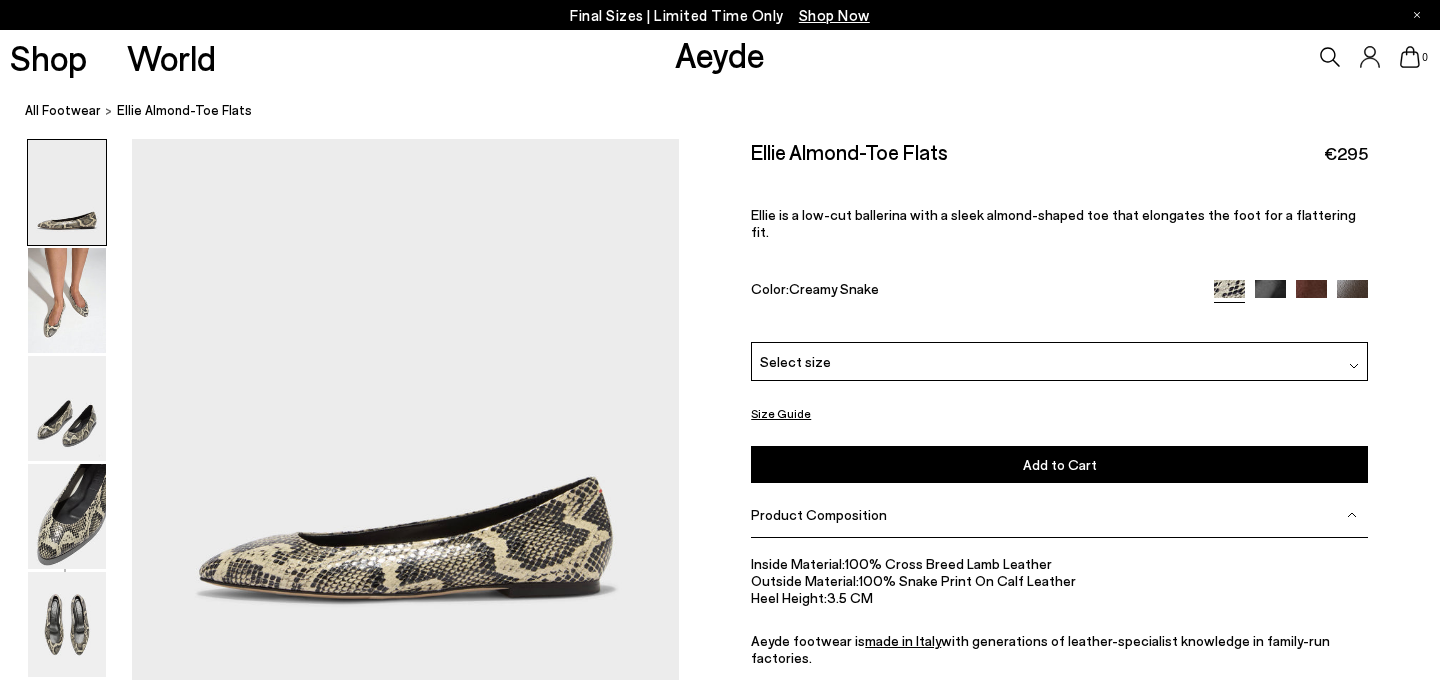 click on "Product Composition" at bounding box center (819, 514) 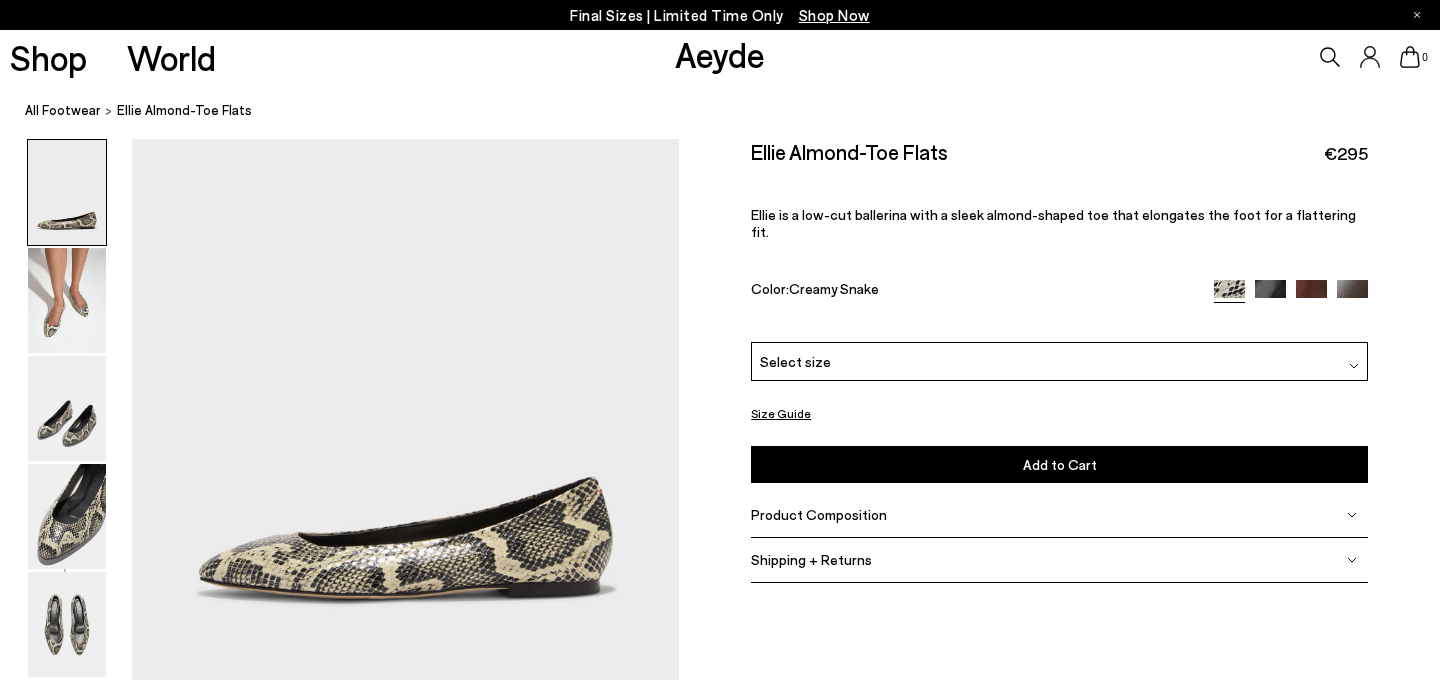 click on "Shipping + Returns" at bounding box center [1059, 560] 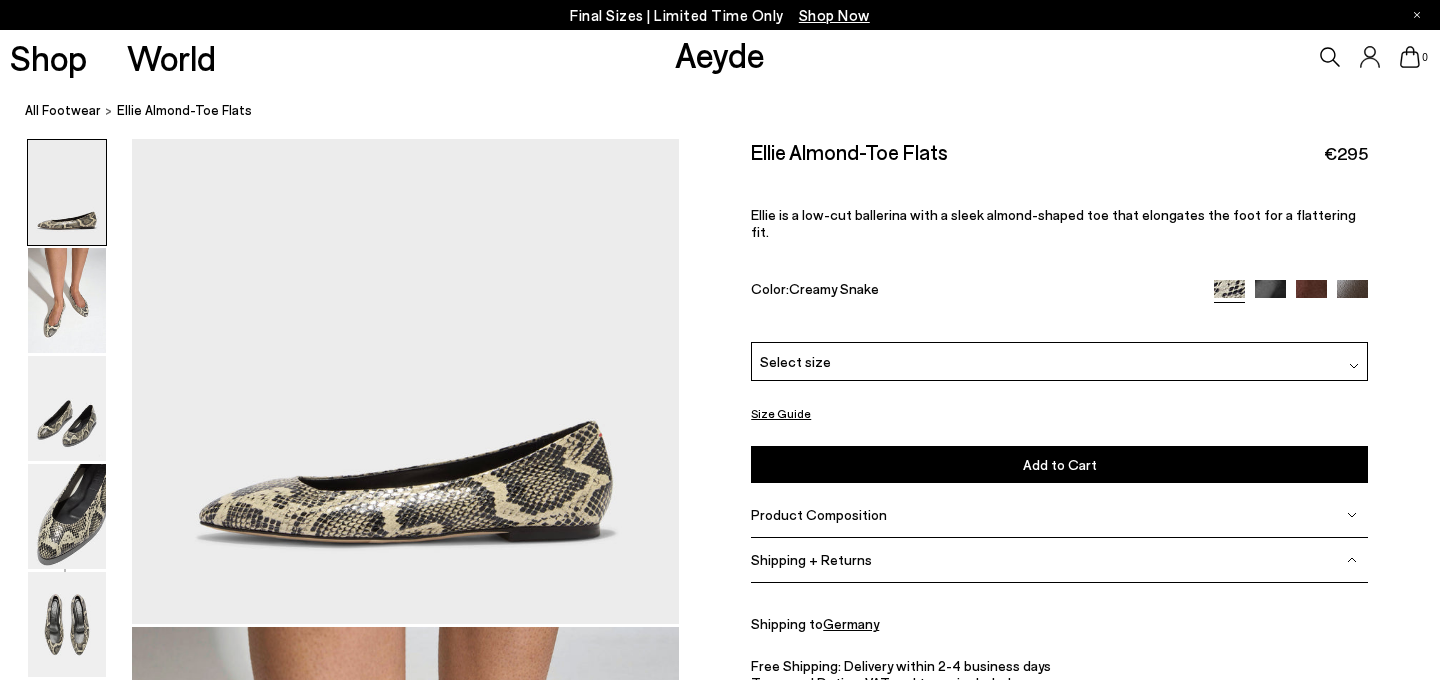 scroll, scrollTop: 56, scrollLeft: 0, axis: vertical 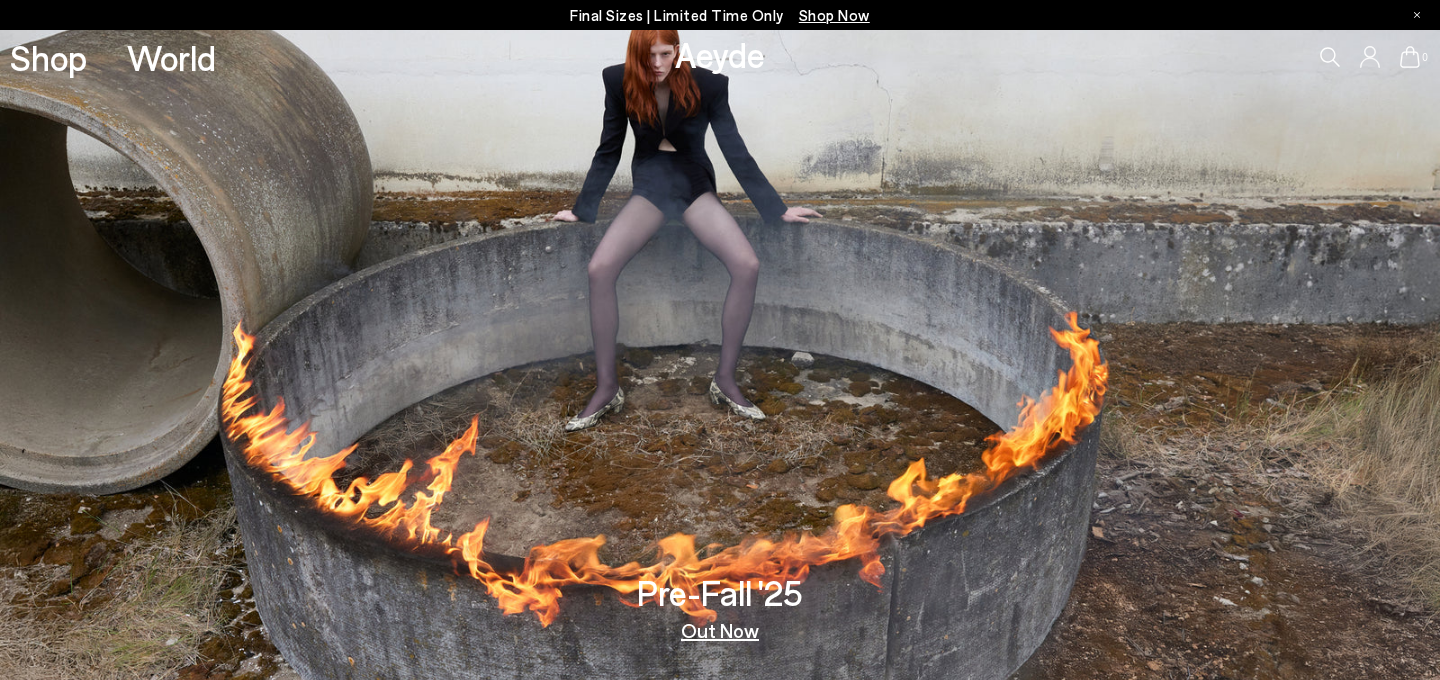 click 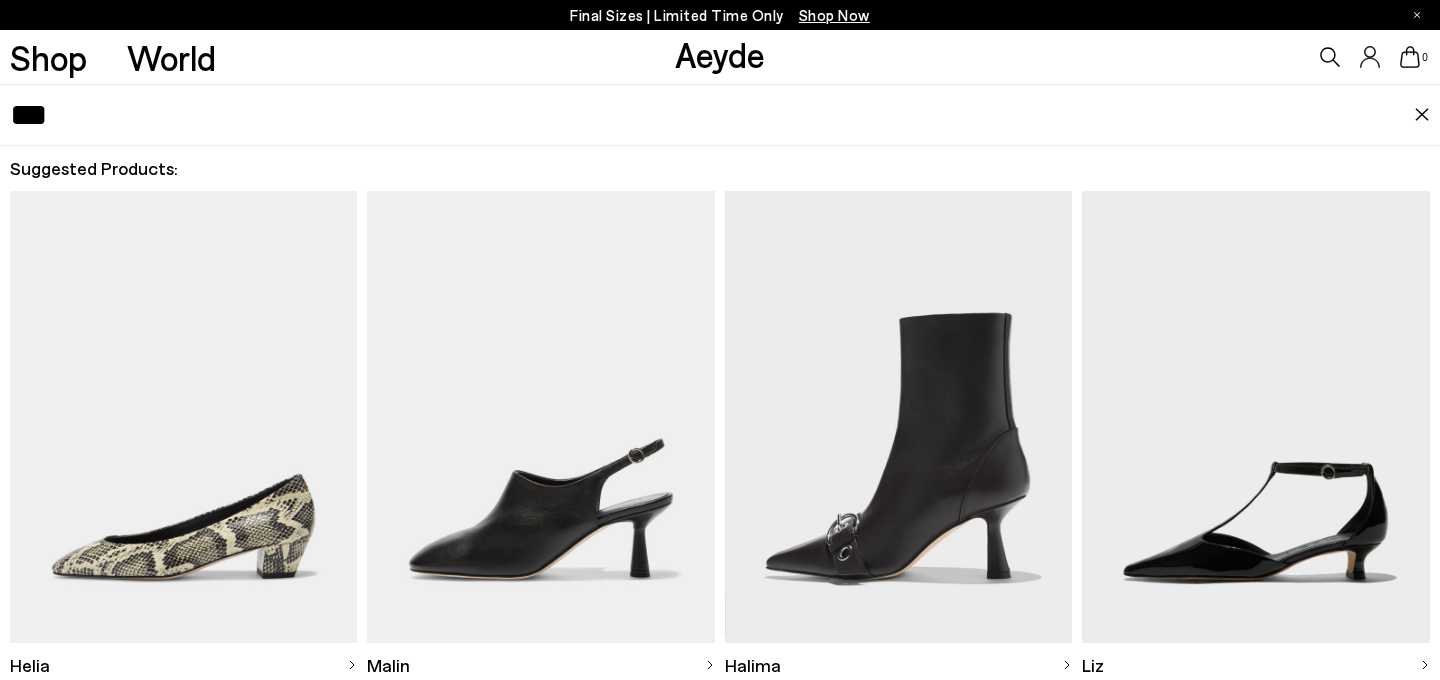 type on "***" 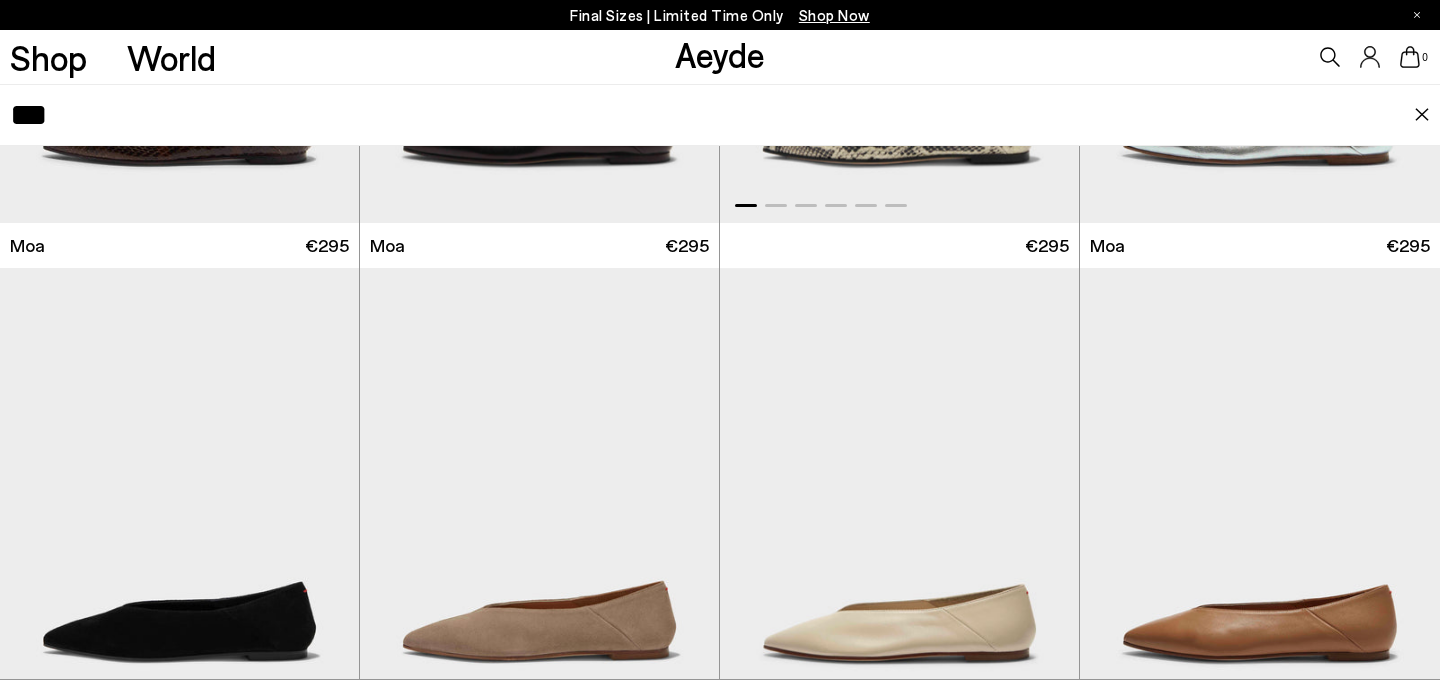 scroll, scrollTop: 529, scrollLeft: 0, axis: vertical 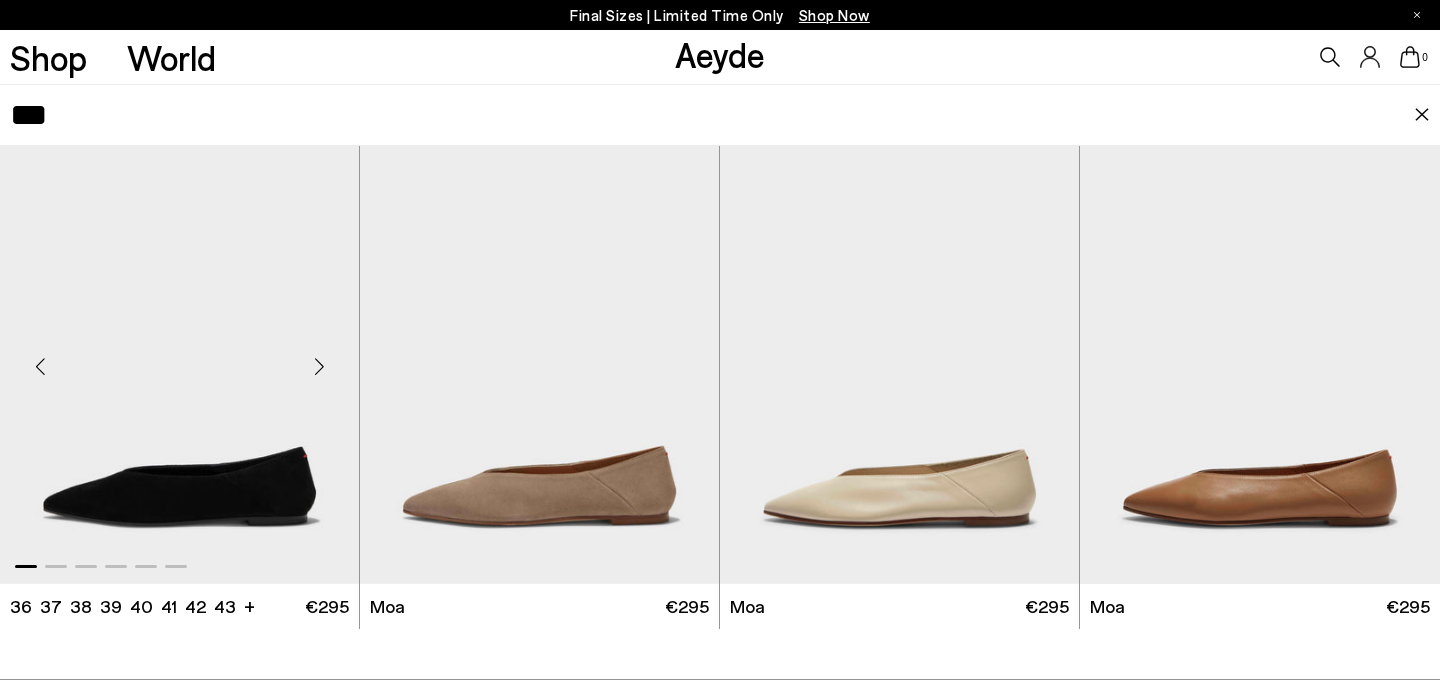 click at bounding box center [179, 358] 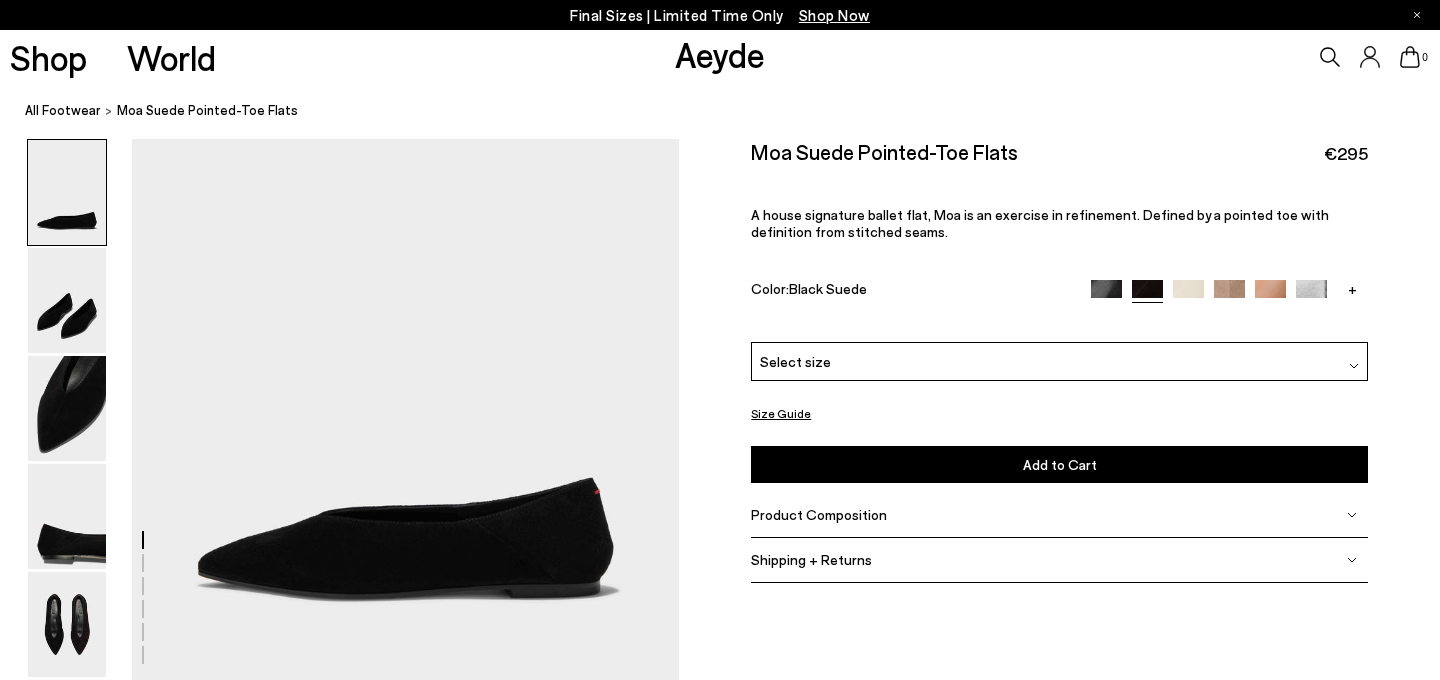 scroll, scrollTop: 0, scrollLeft: 0, axis: both 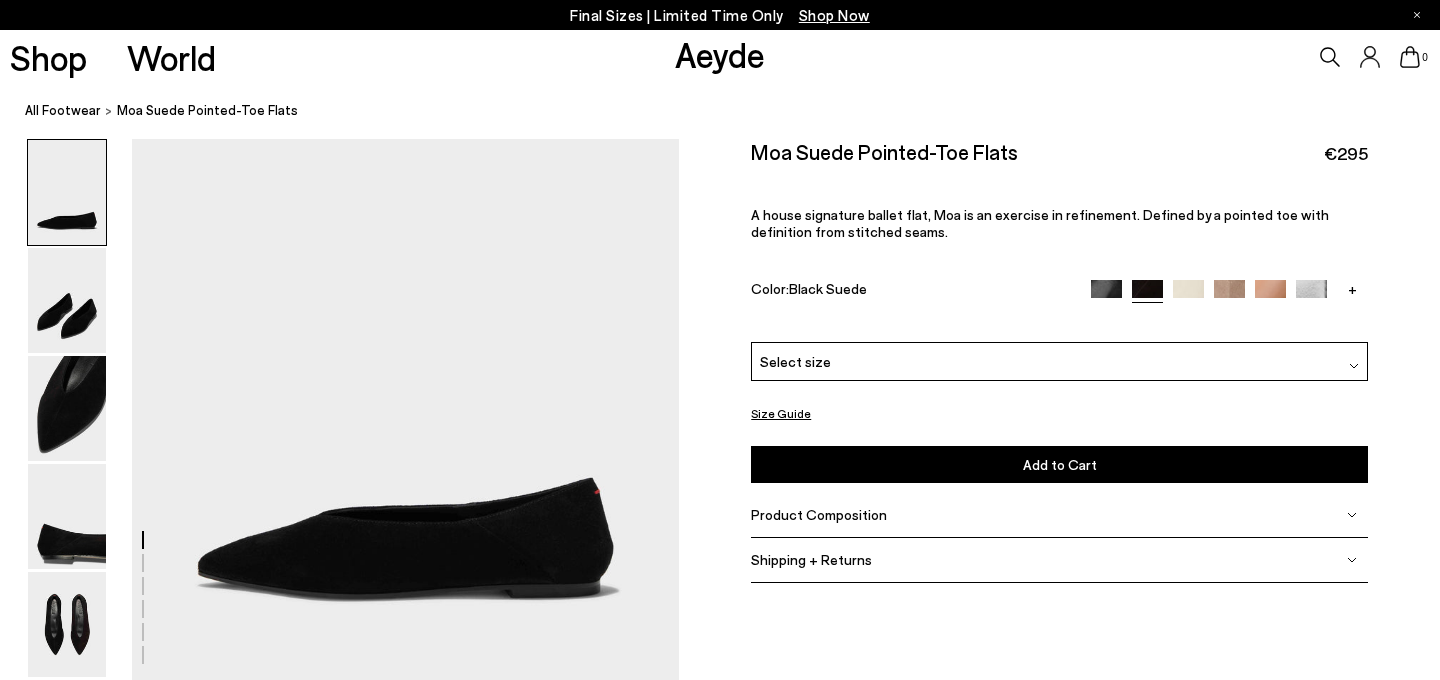 click on "Product Composition" at bounding box center [819, 514] 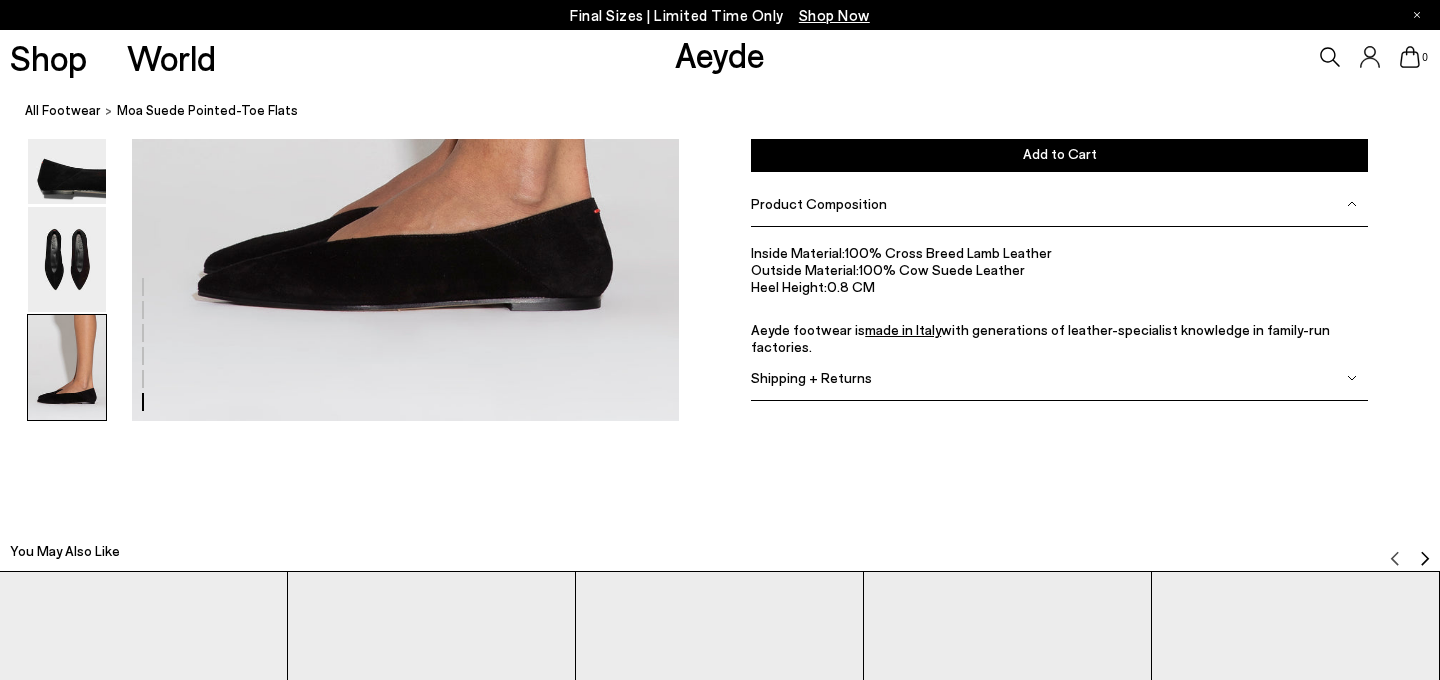 scroll, scrollTop: 3785, scrollLeft: 0, axis: vertical 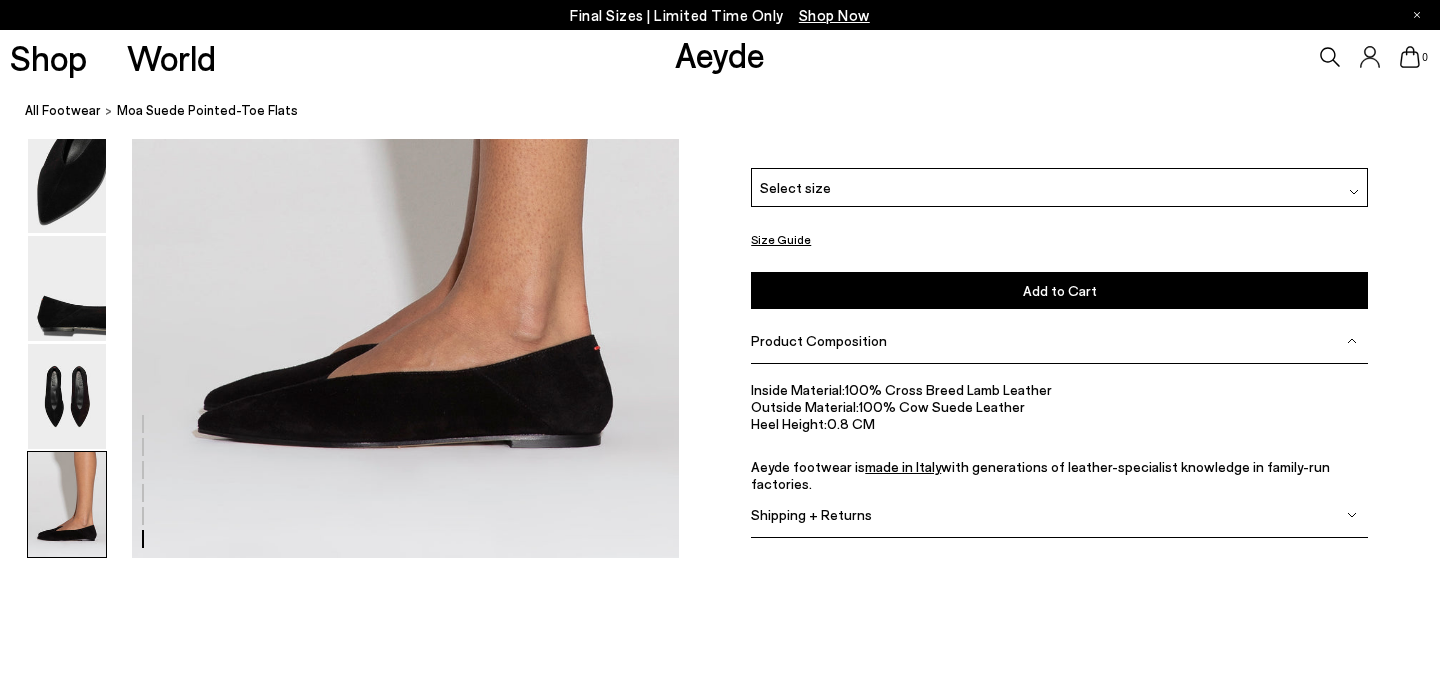 click on "Shipping + Returns" at bounding box center [811, 514] 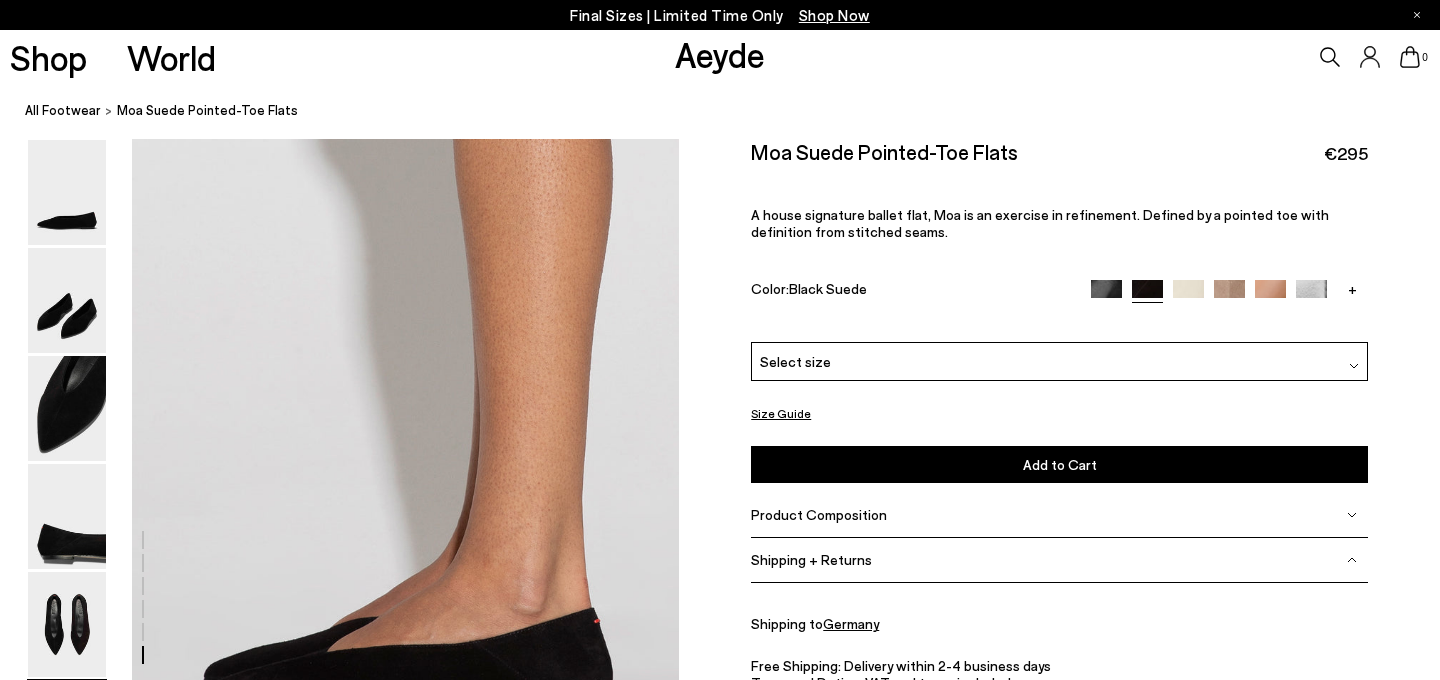 scroll, scrollTop: 3495, scrollLeft: 0, axis: vertical 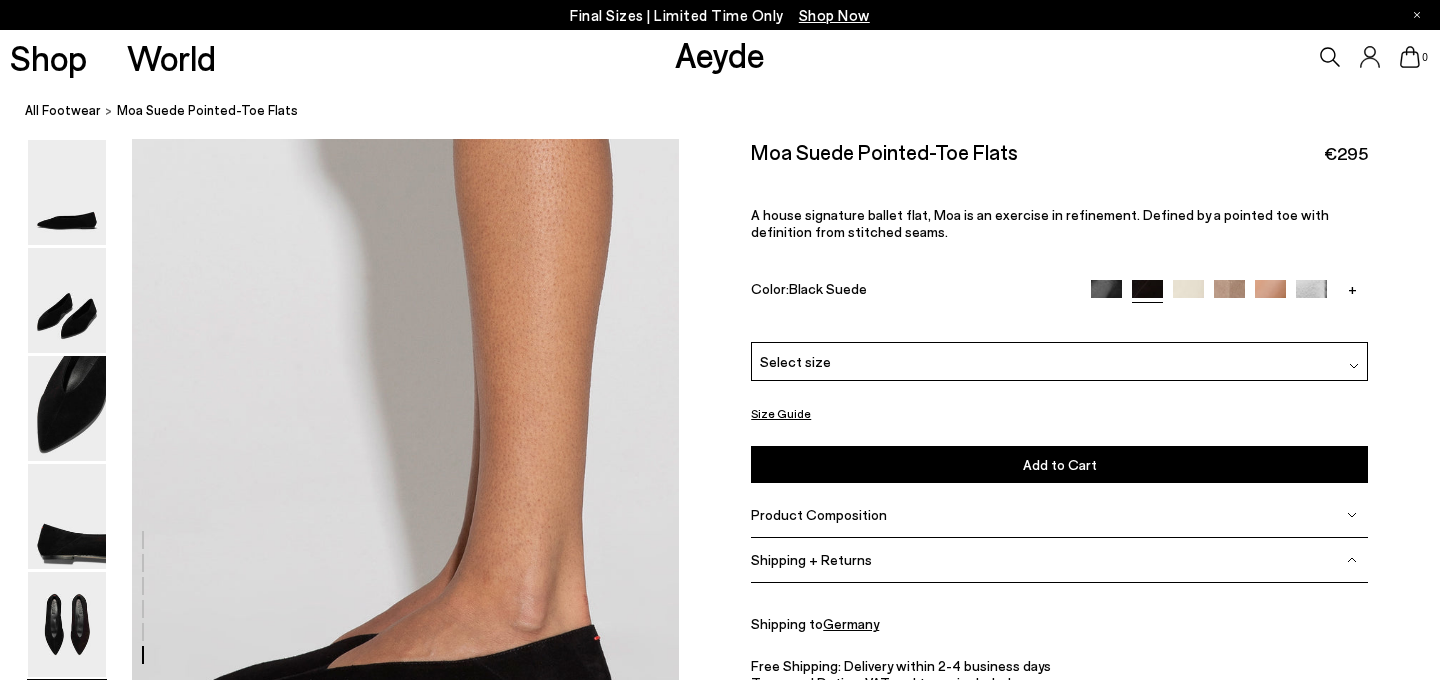 click on "Size Guide" at bounding box center [781, 413] 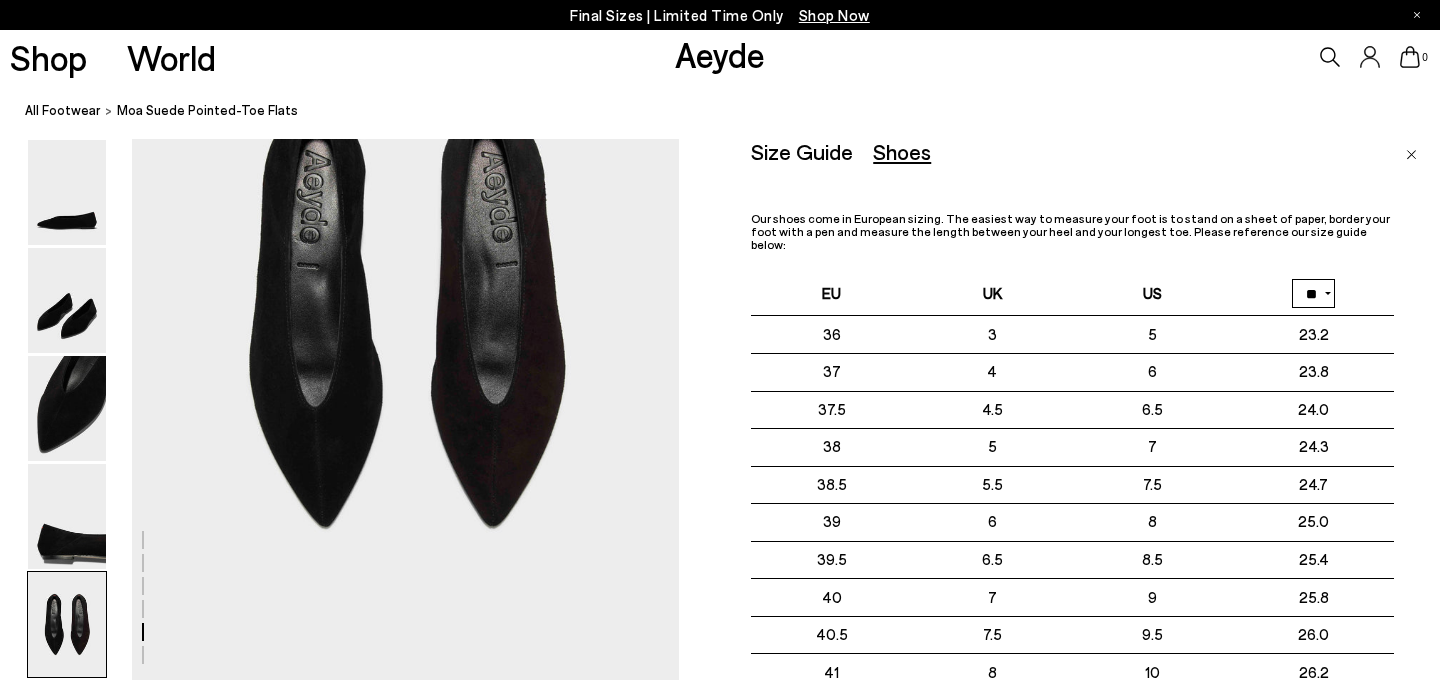 click at bounding box center (1411, 155) 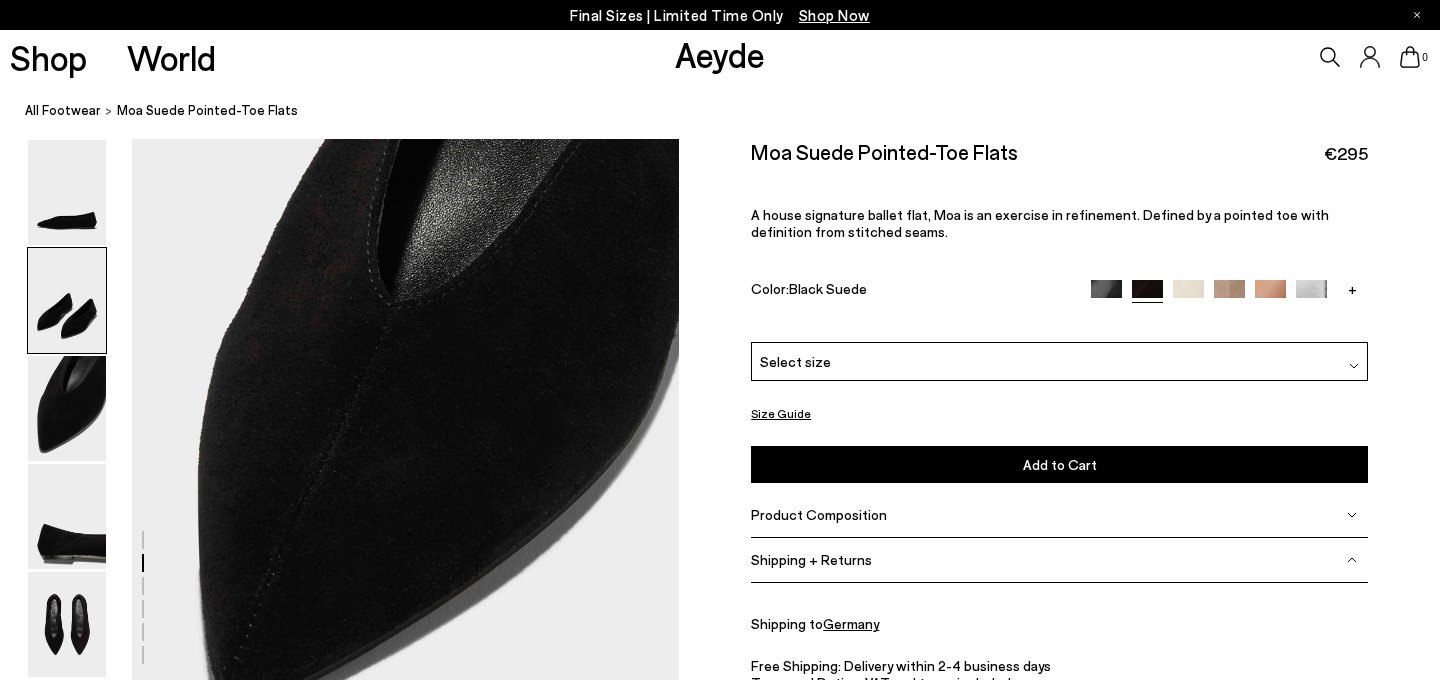 scroll, scrollTop: 715, scrollLeft: 0, axis: vertical 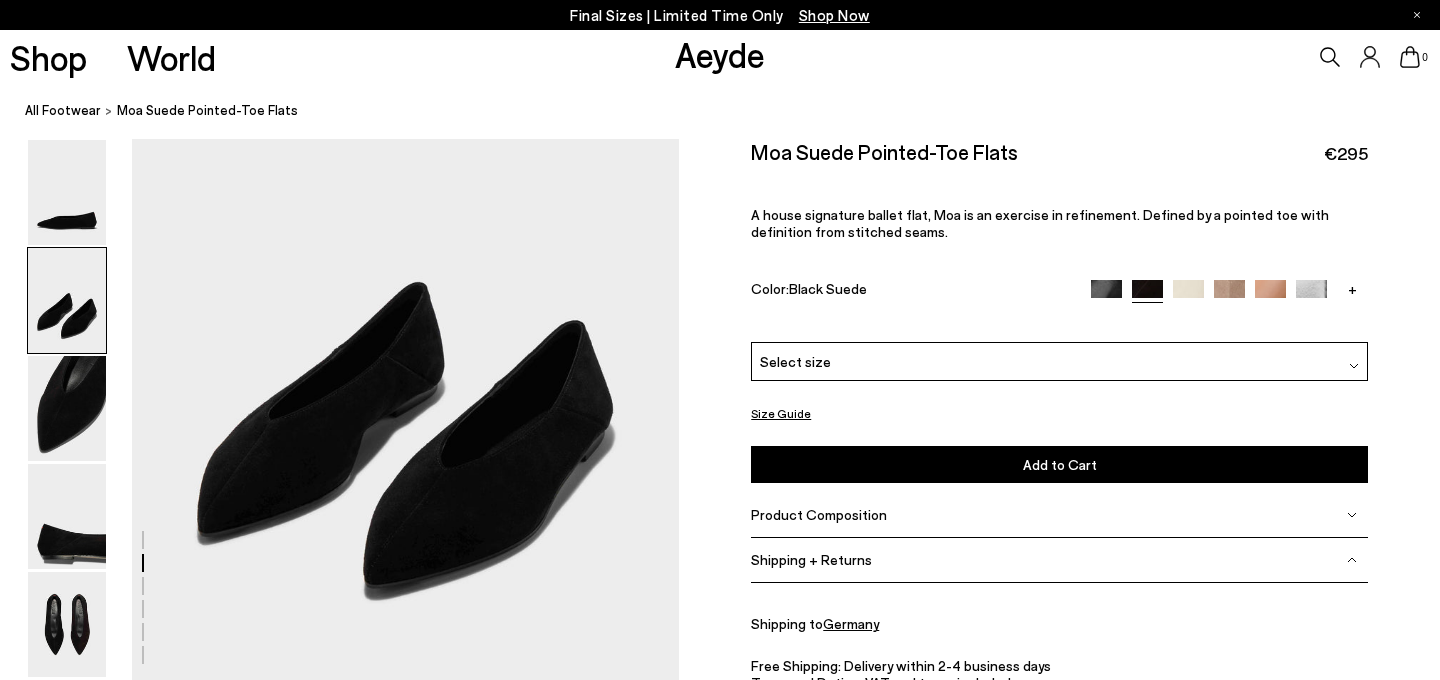 click on "0" at bounding box center (1200, 57) 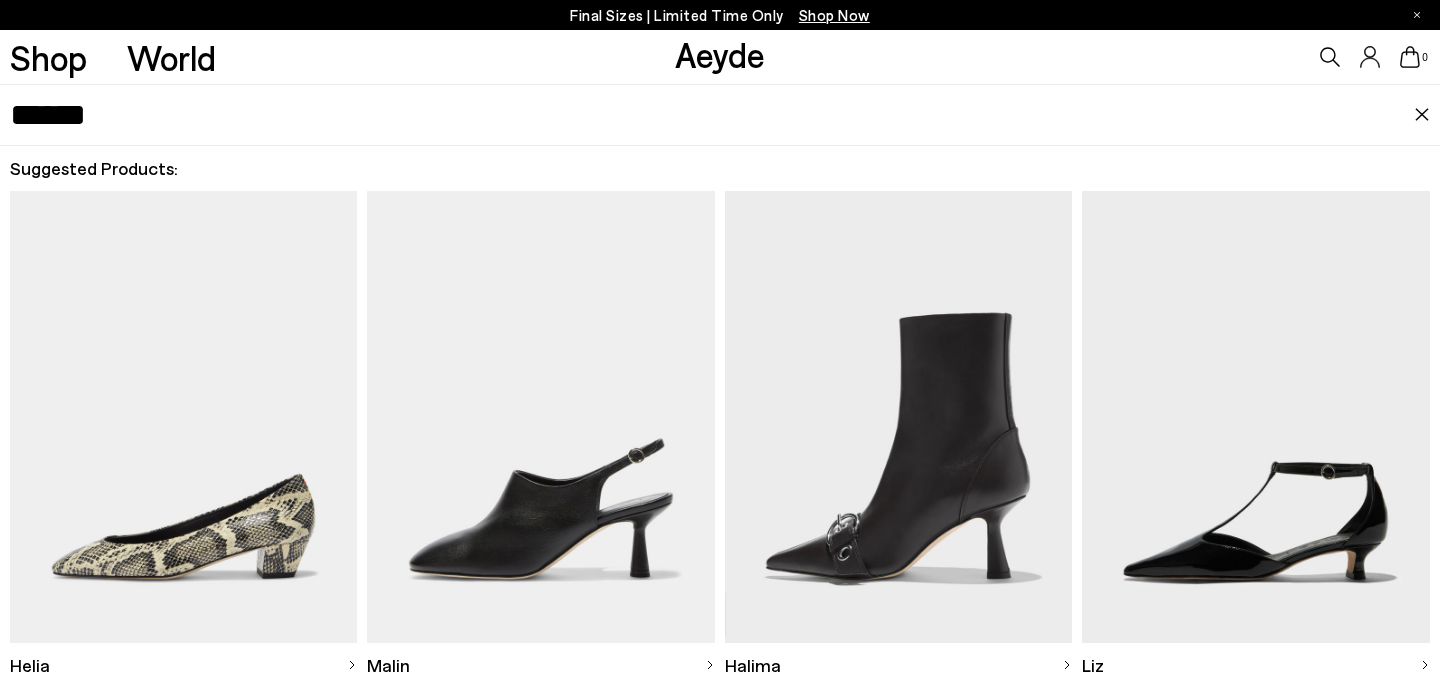 type on "******" 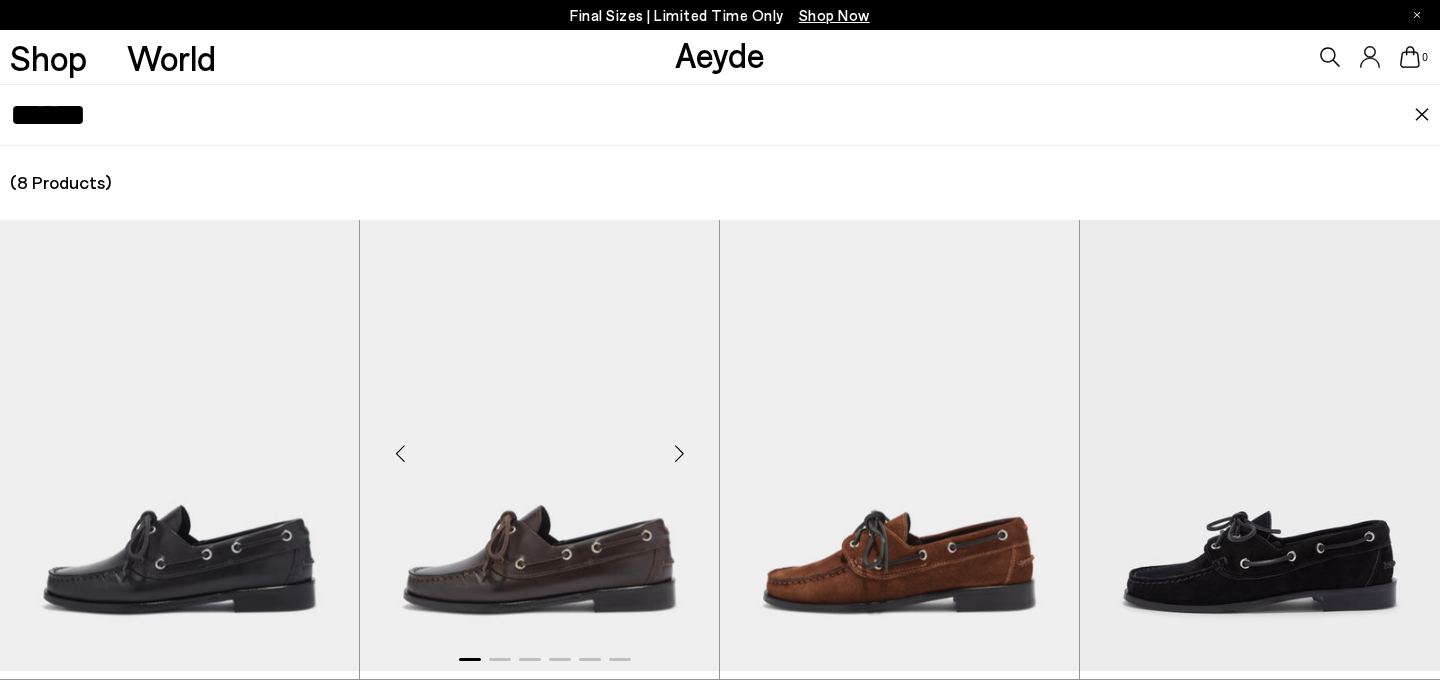 click at bounding box center [539, 445] 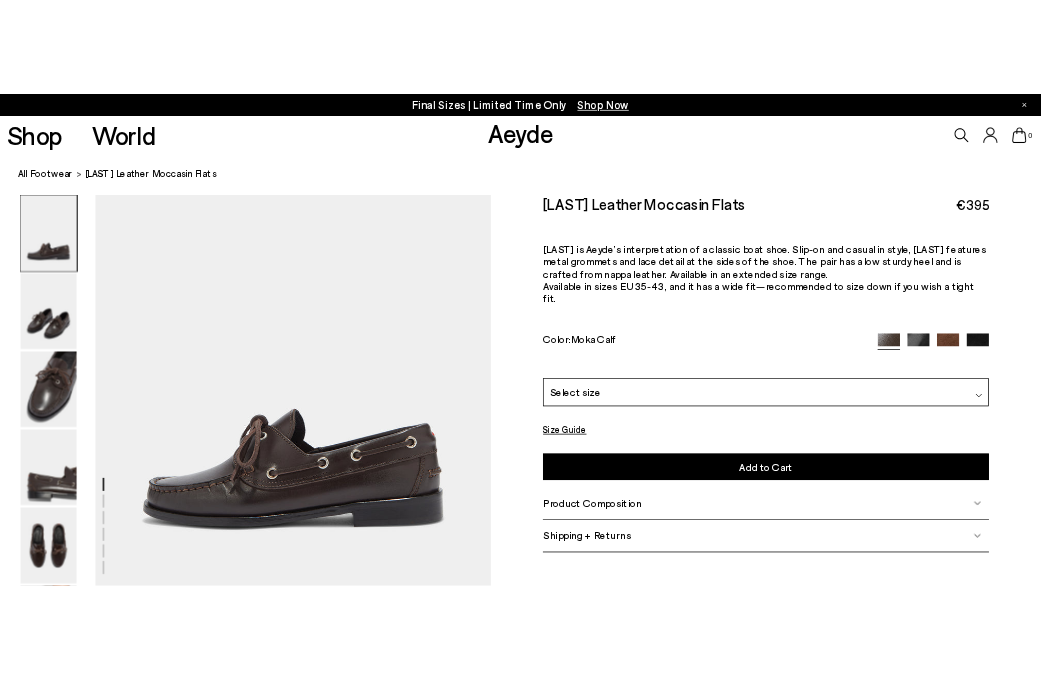 scroll, scrollTop: 0, scrollLeft: 0, axis: both 